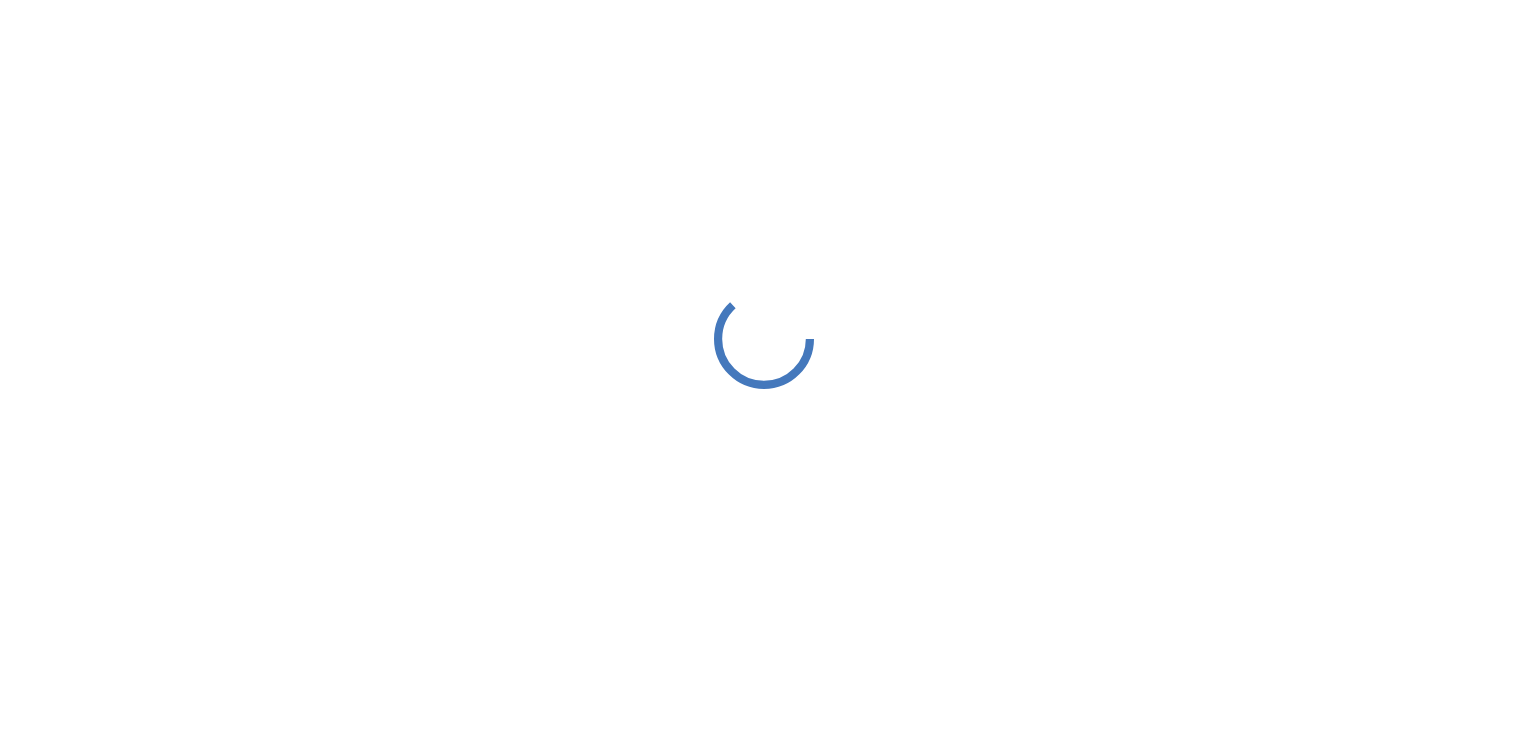 scroll, scrollTop: 0, scrollLeft: 0, axis: both 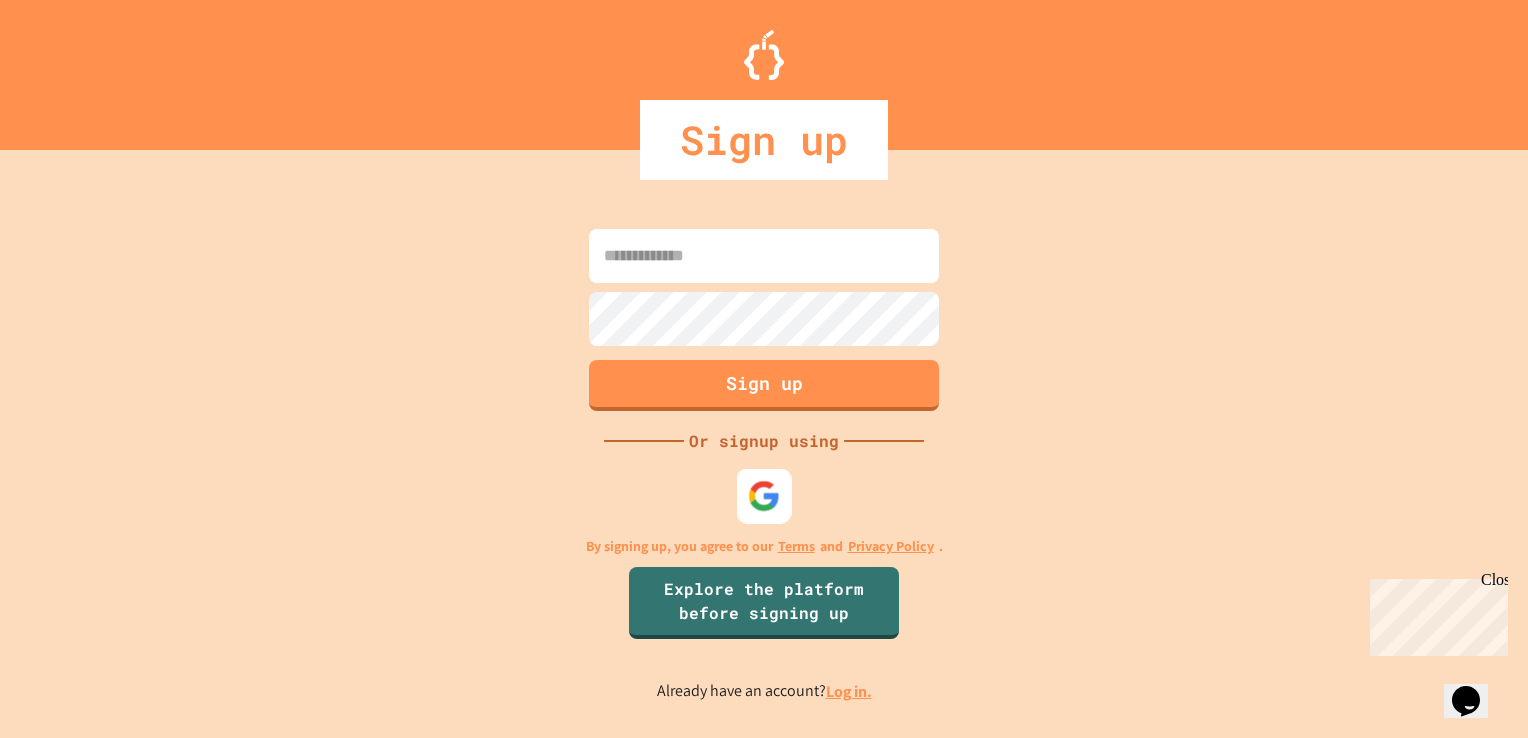 click at bounding box center (764, 496) 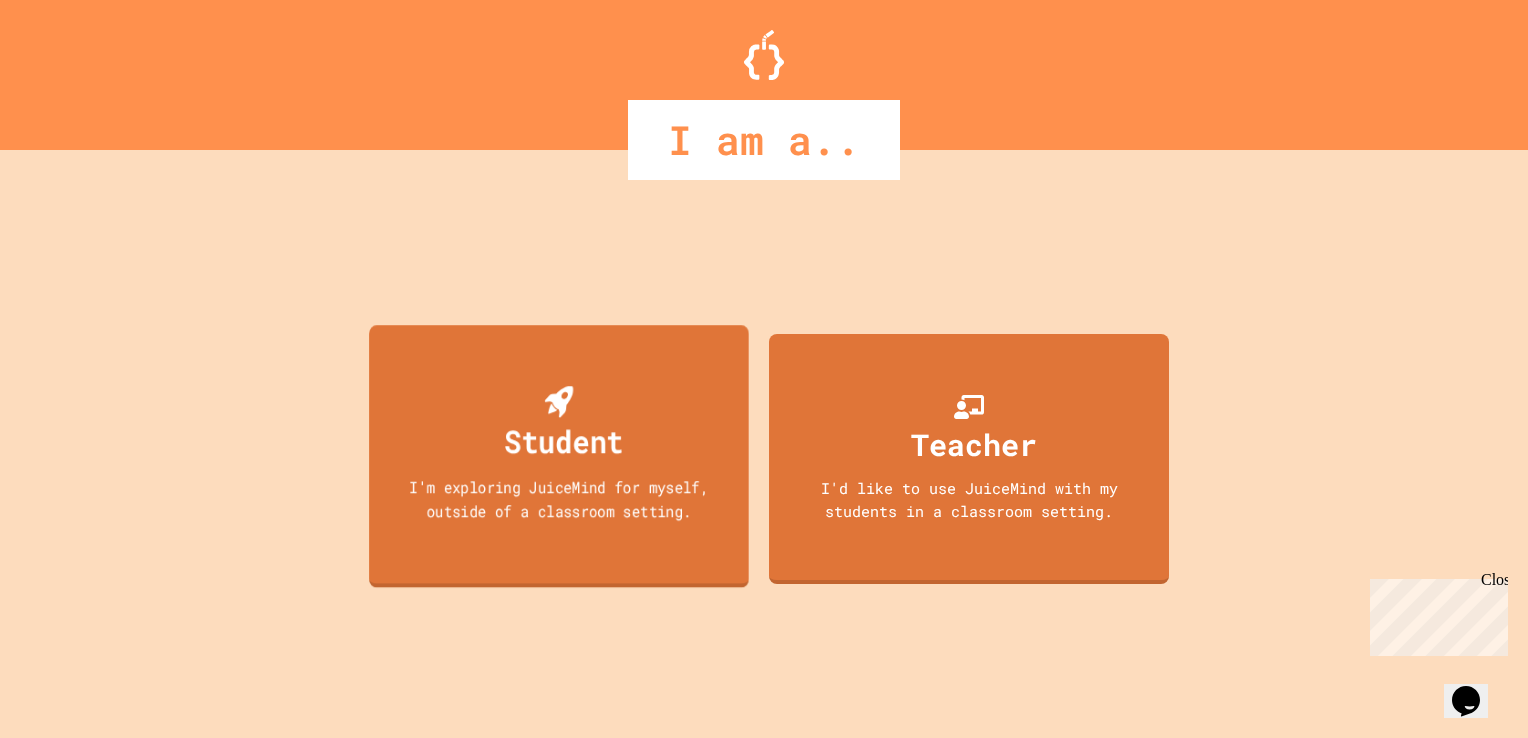 click on "I'm exploring JuiceMind for myself, outside of a classroom setting." at bounding box center (559, 498) 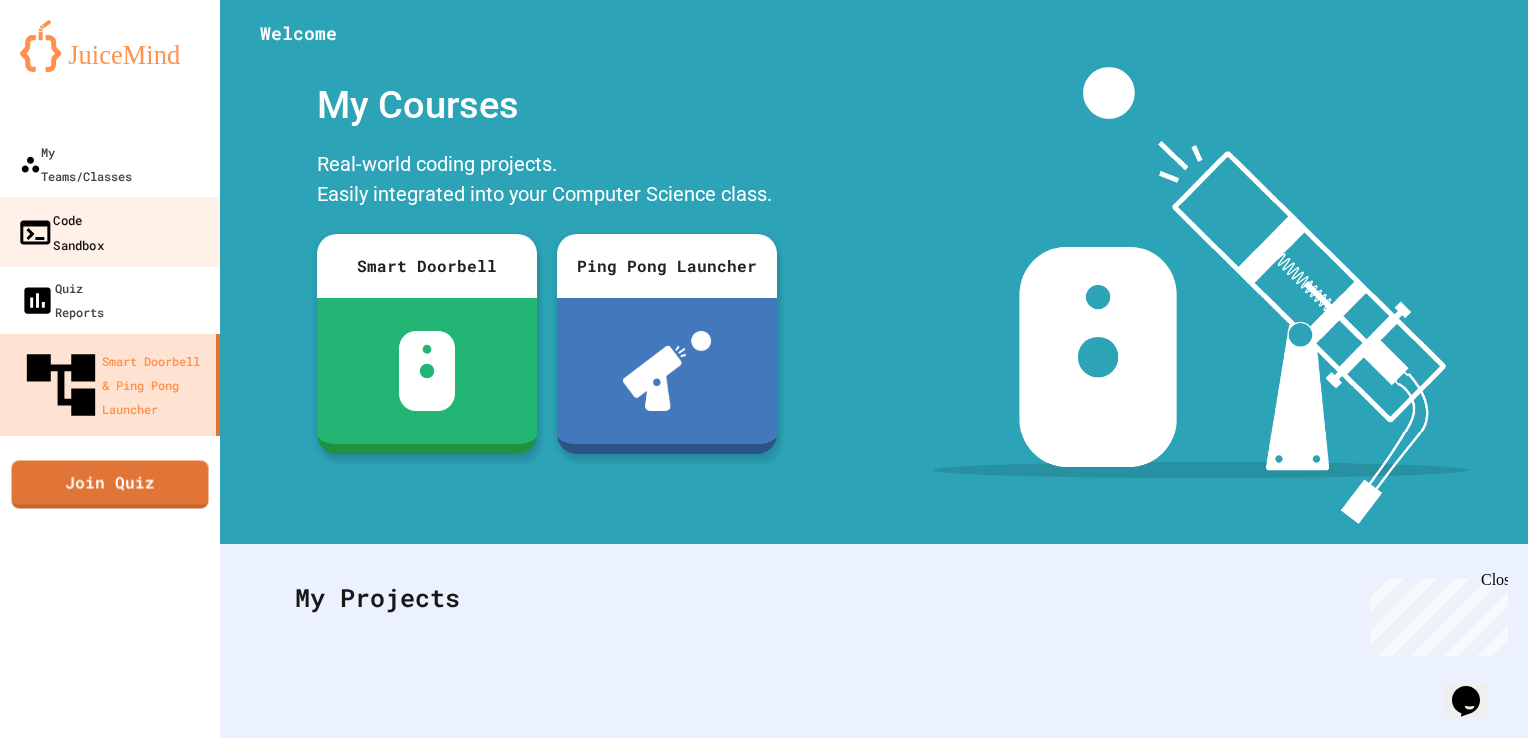 click on "Code Sandbox" at bounding box center [110, 232] 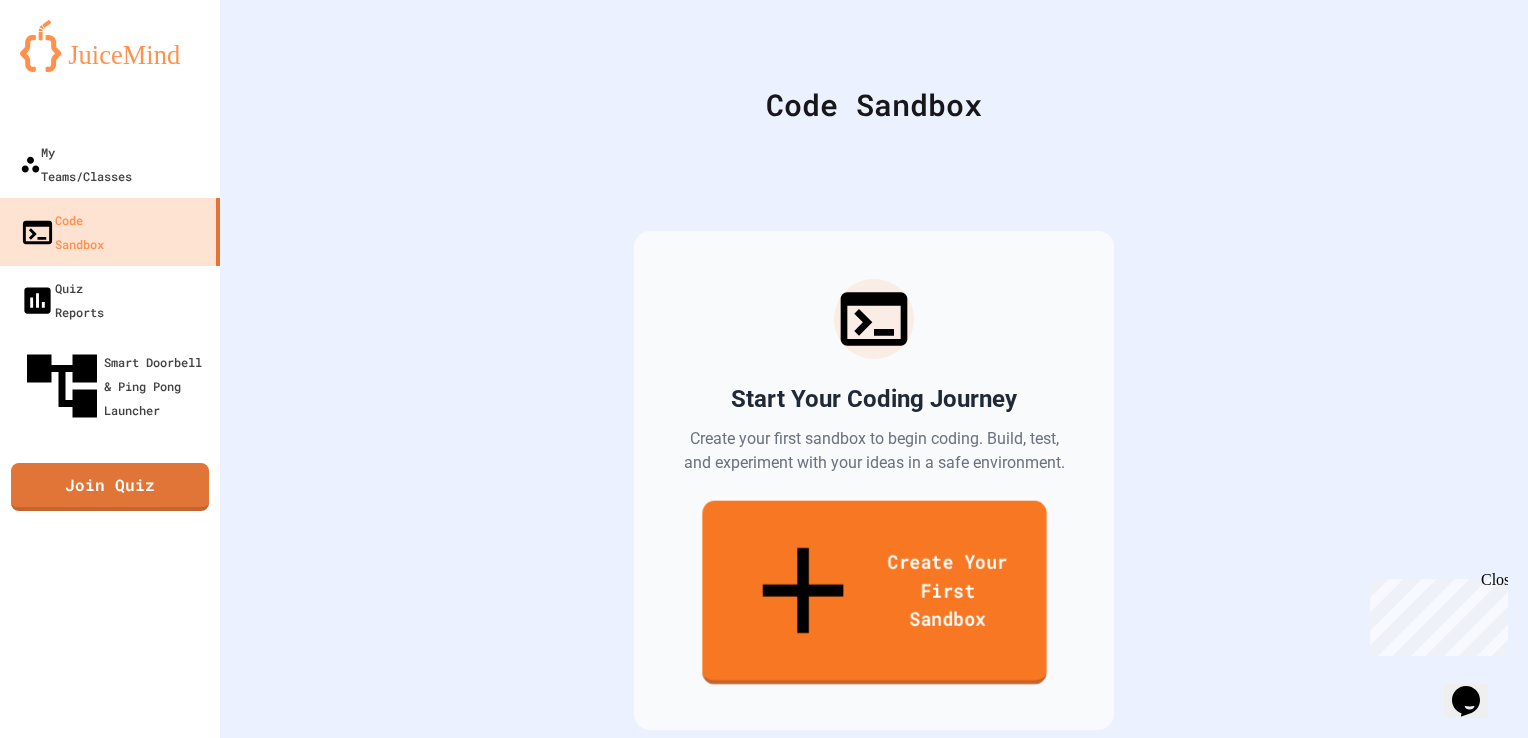 click on "Create Your First Sandbox" at bounding box center (874, 593) 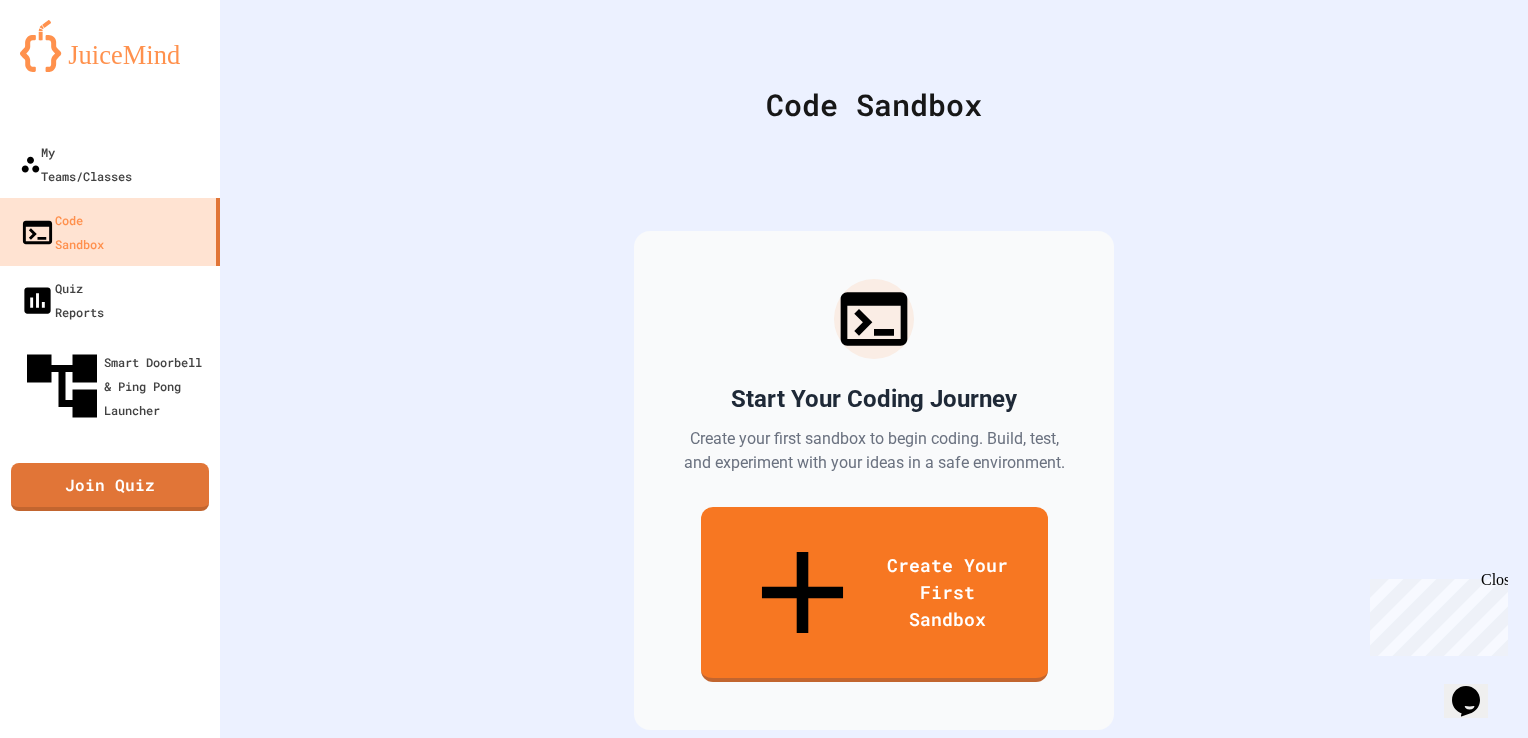 click at bounding box center (764, 835) 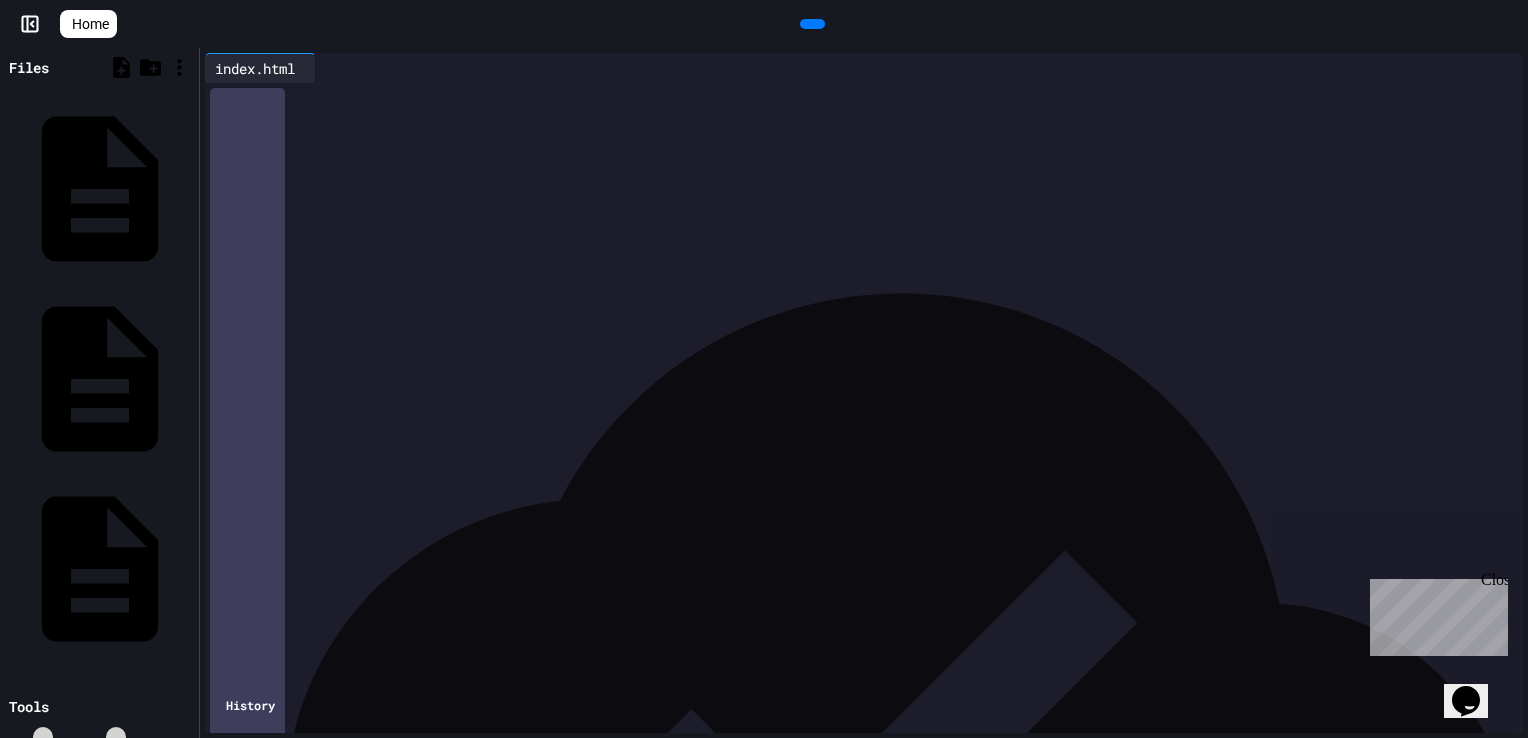 drag, startPoint x: 317, startPoint y: 308, endPoint x: 219, endPoint y: 93, distance: 236.28162 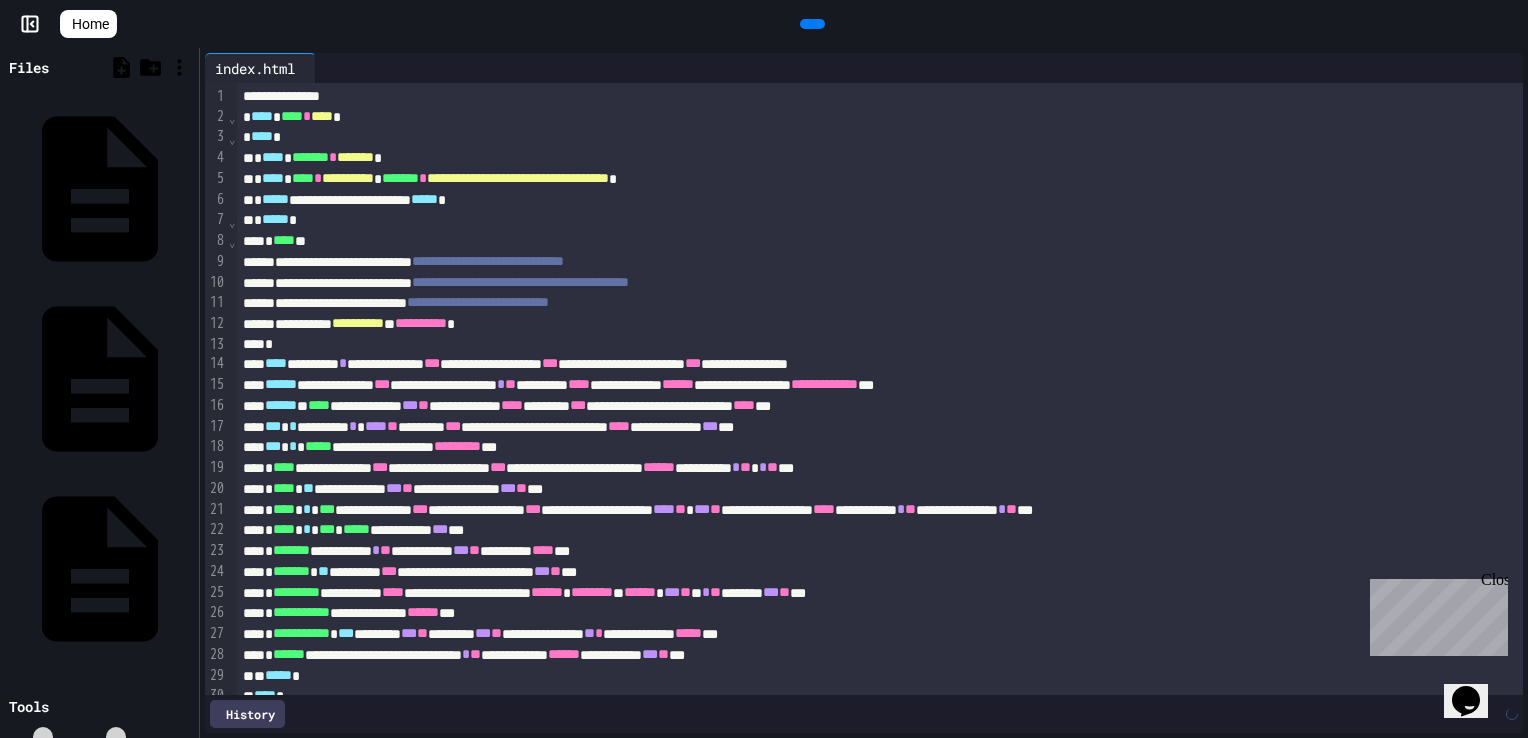 scroll, scrollTop: 1427, scrollLeft: 0, axis: vertical 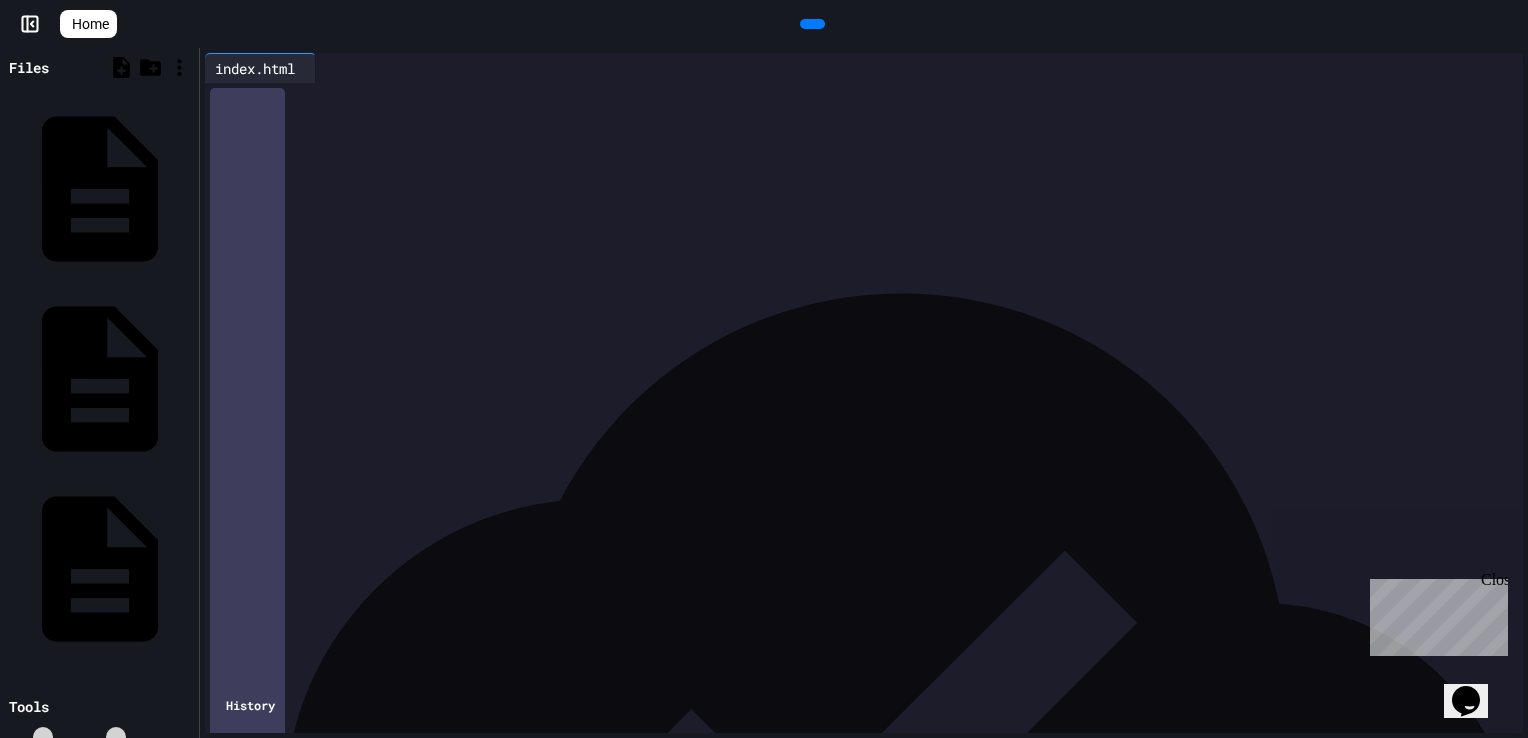 click 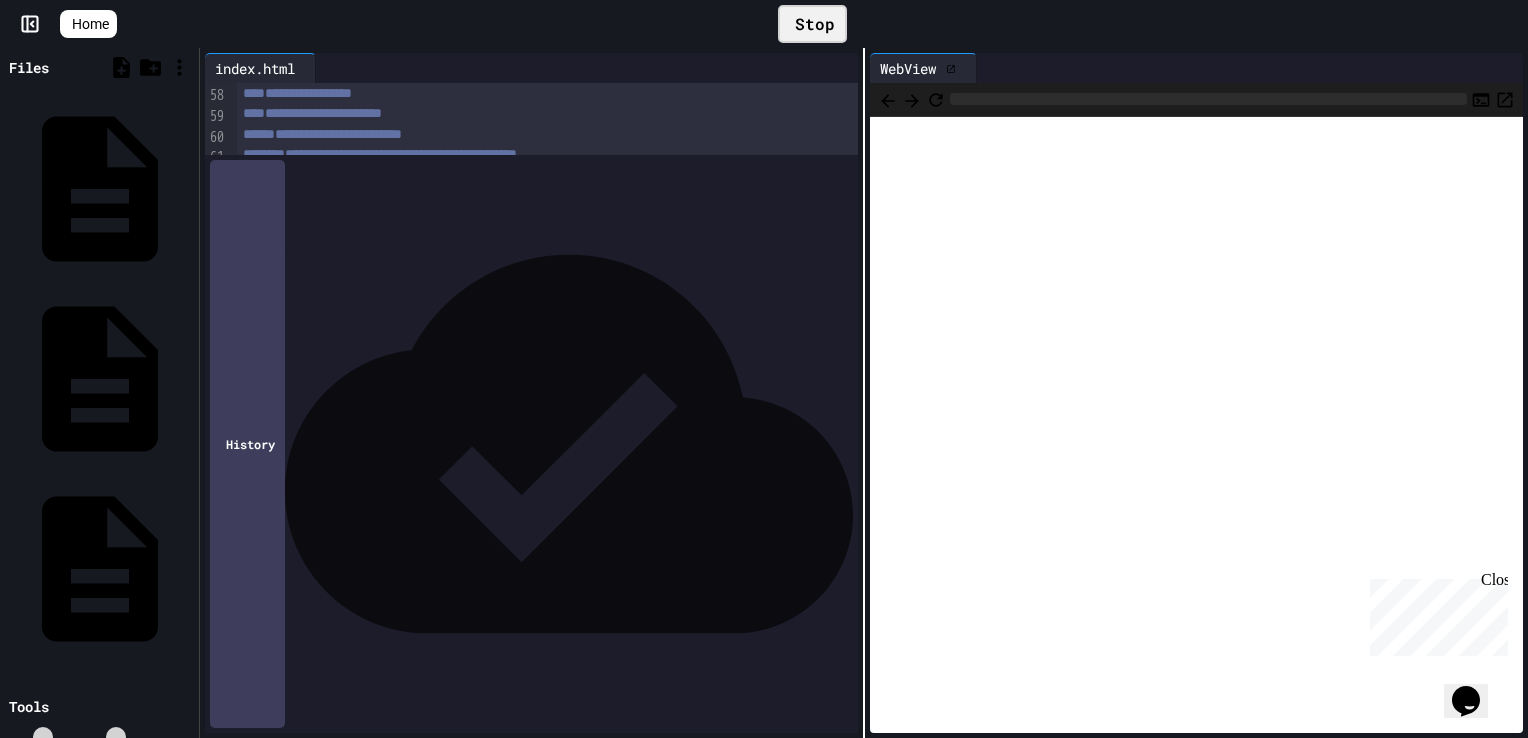scroll, scrollTop: 1676, scrollLeft: 0, axis: vertical 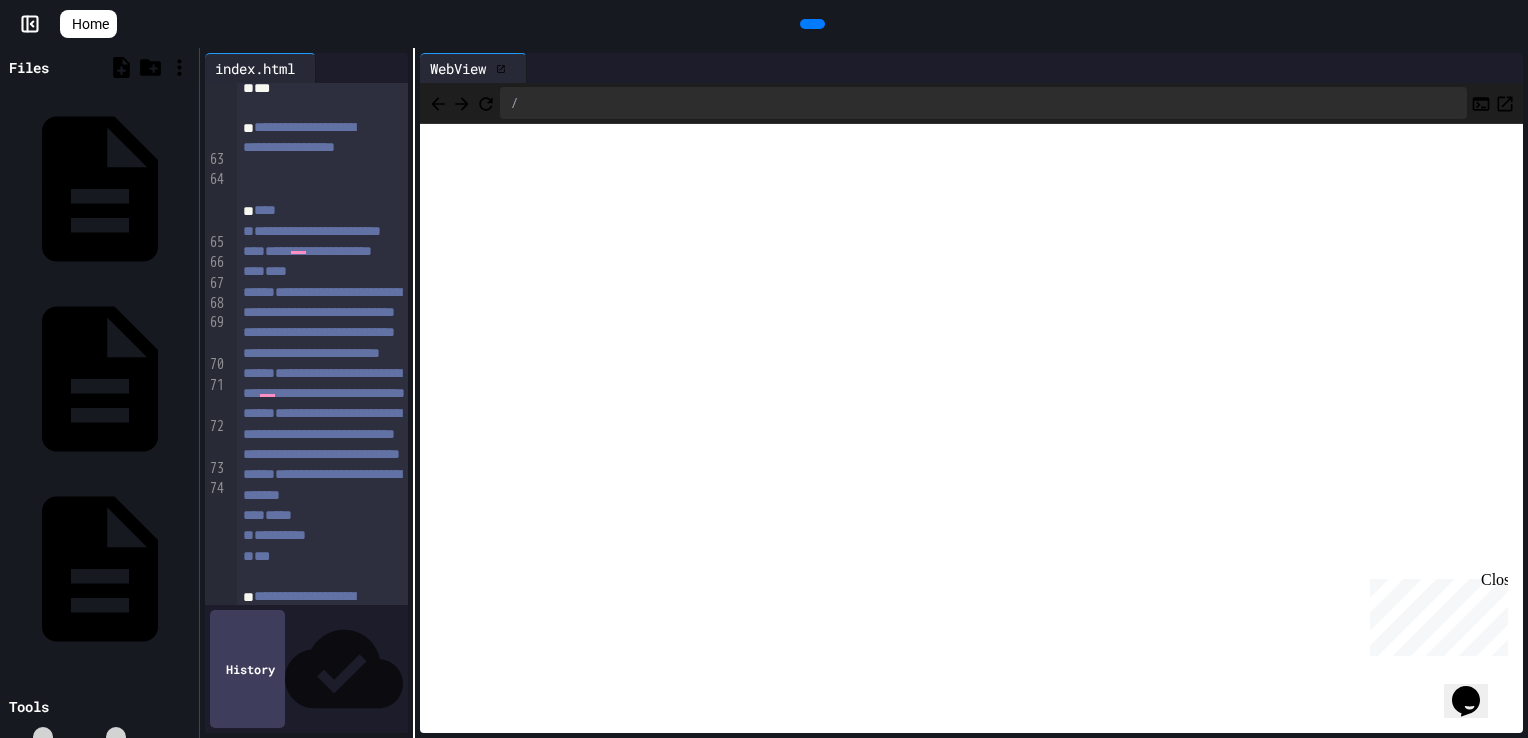 click on "**********" at bounding box center [864, 393] 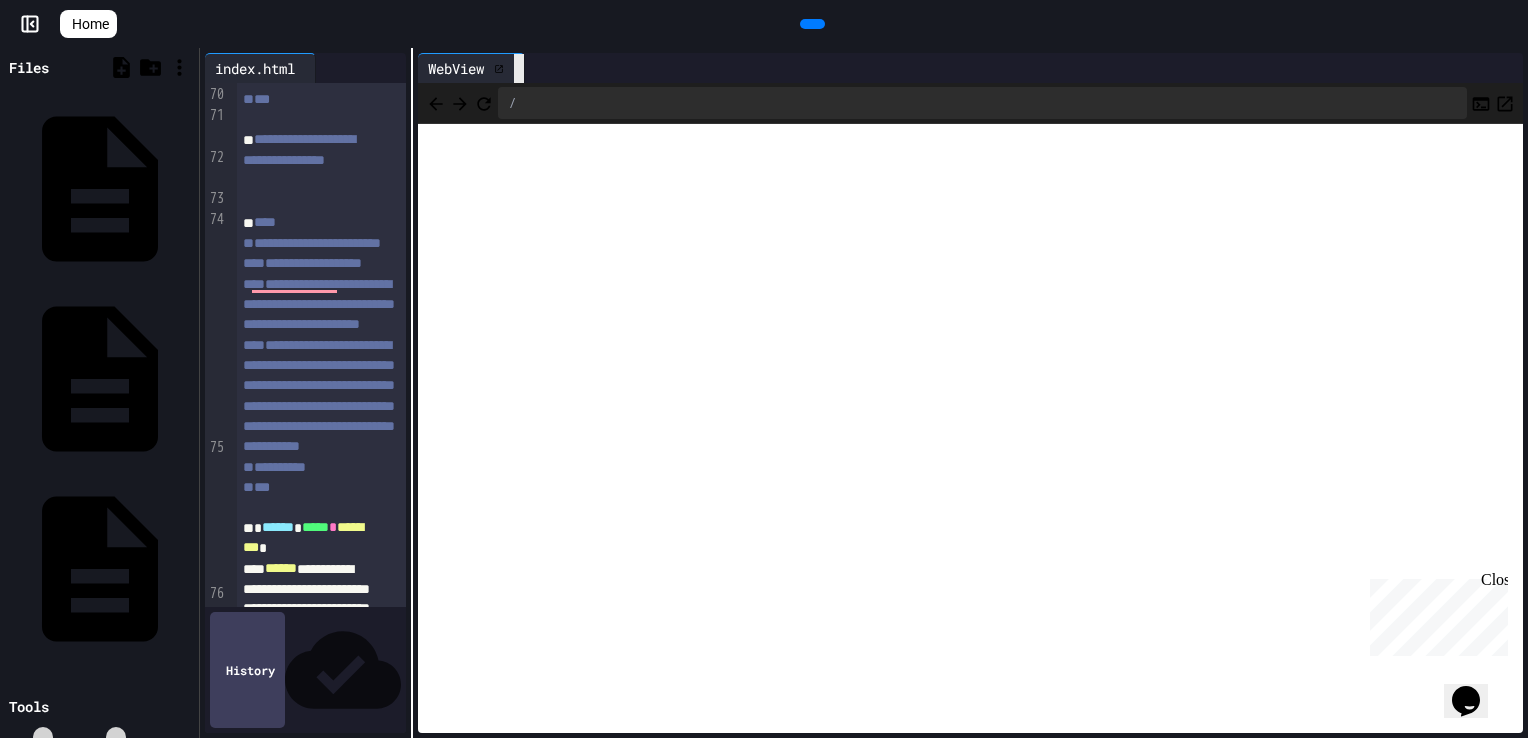 click at bounding box center [519, 68] 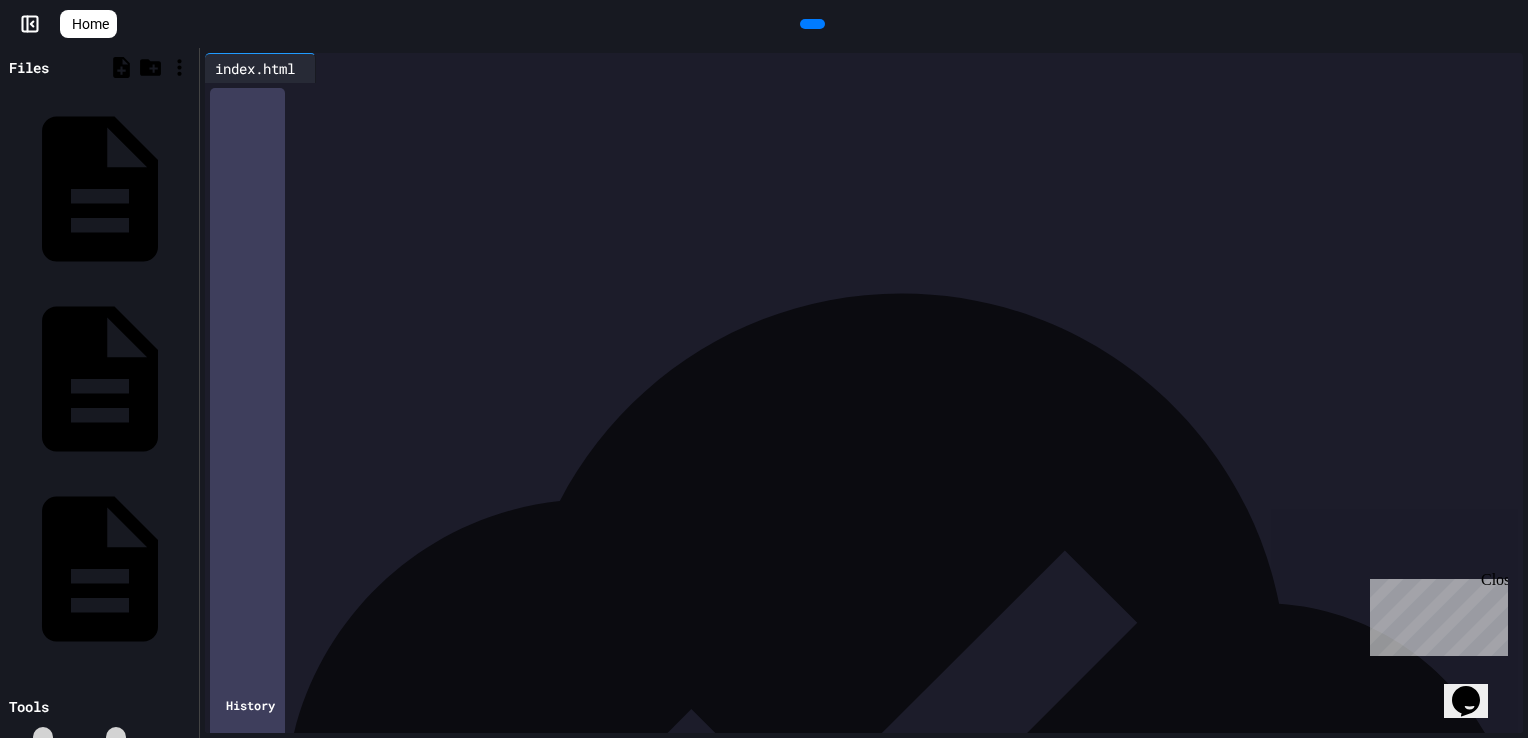 scroll, scrollTop: 2070, scrollLeft: 0, axis: vertical 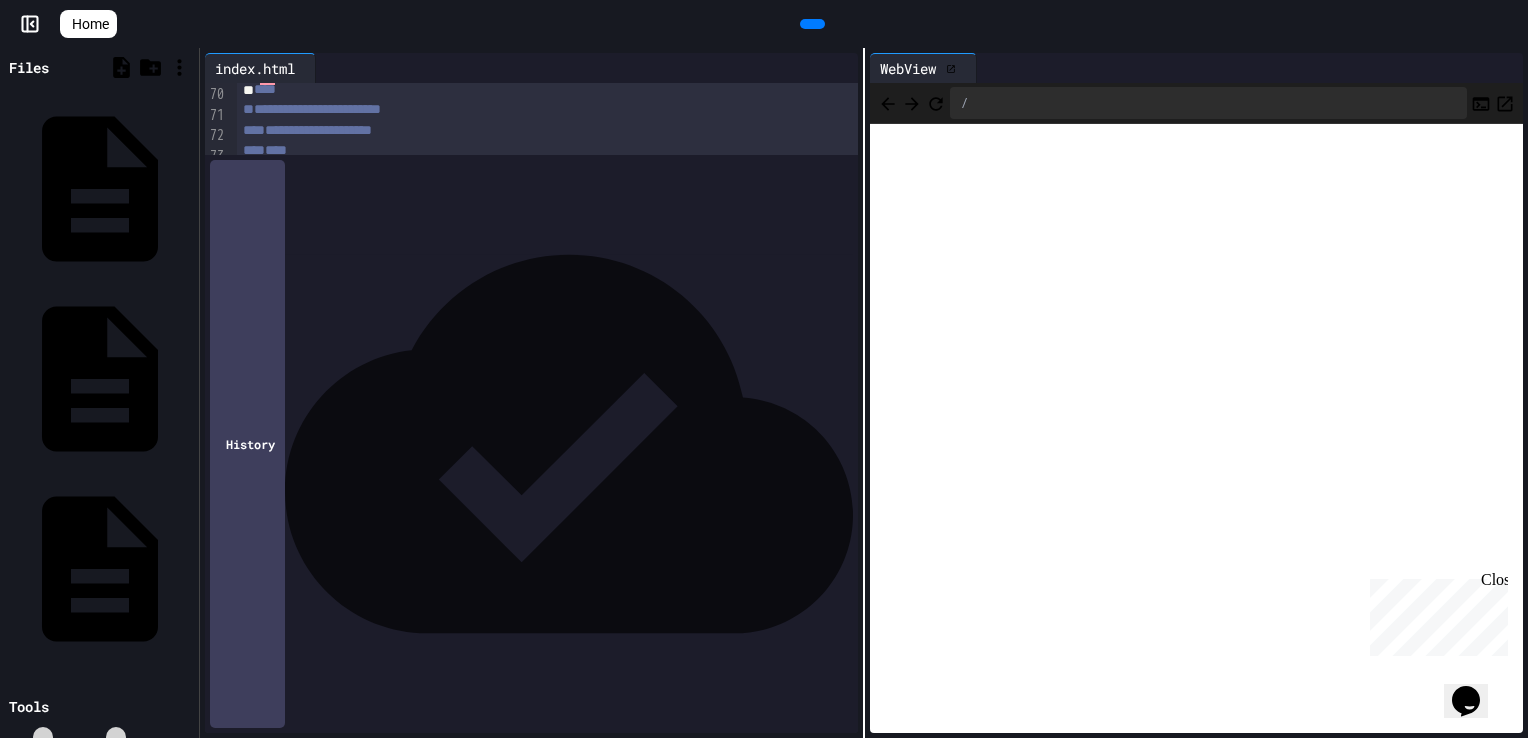 click 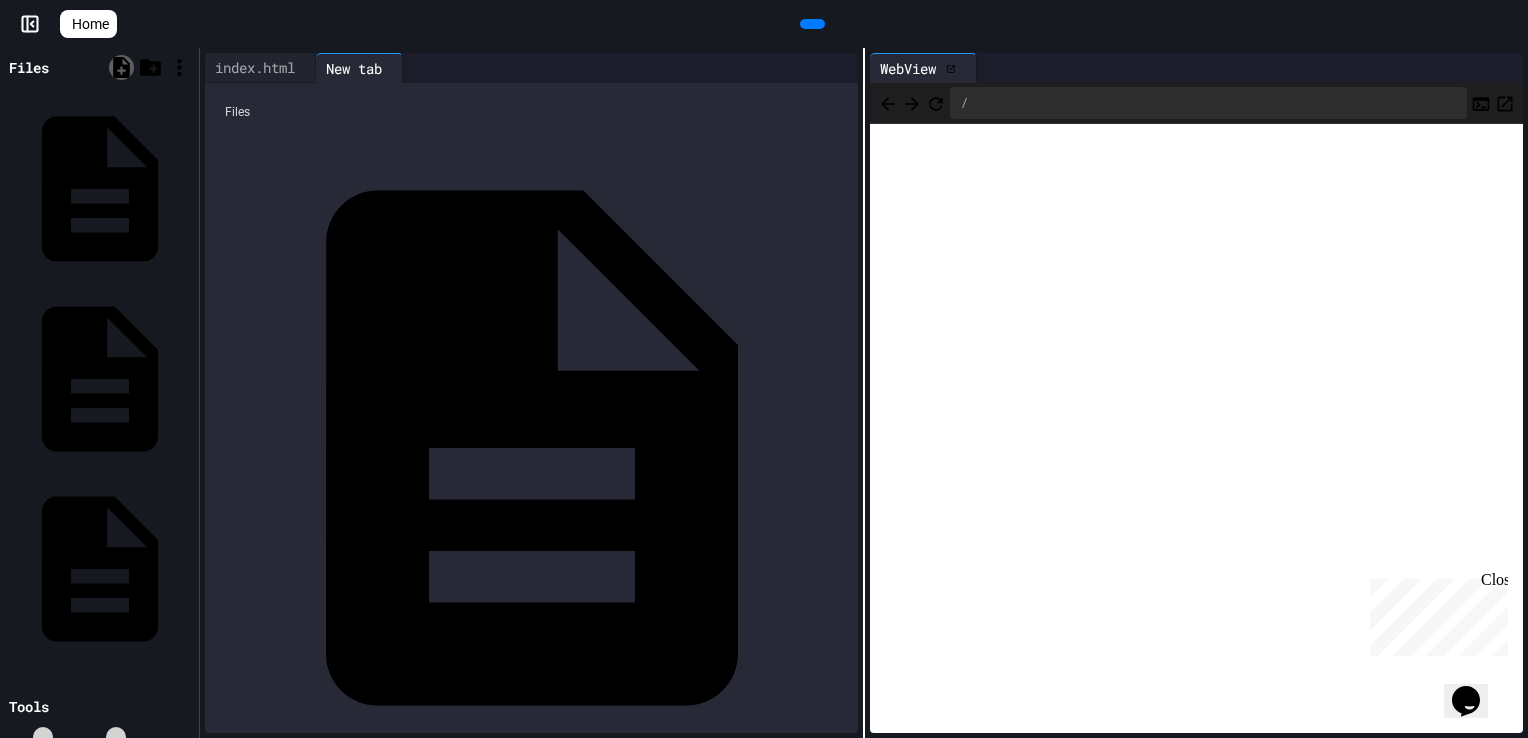 click 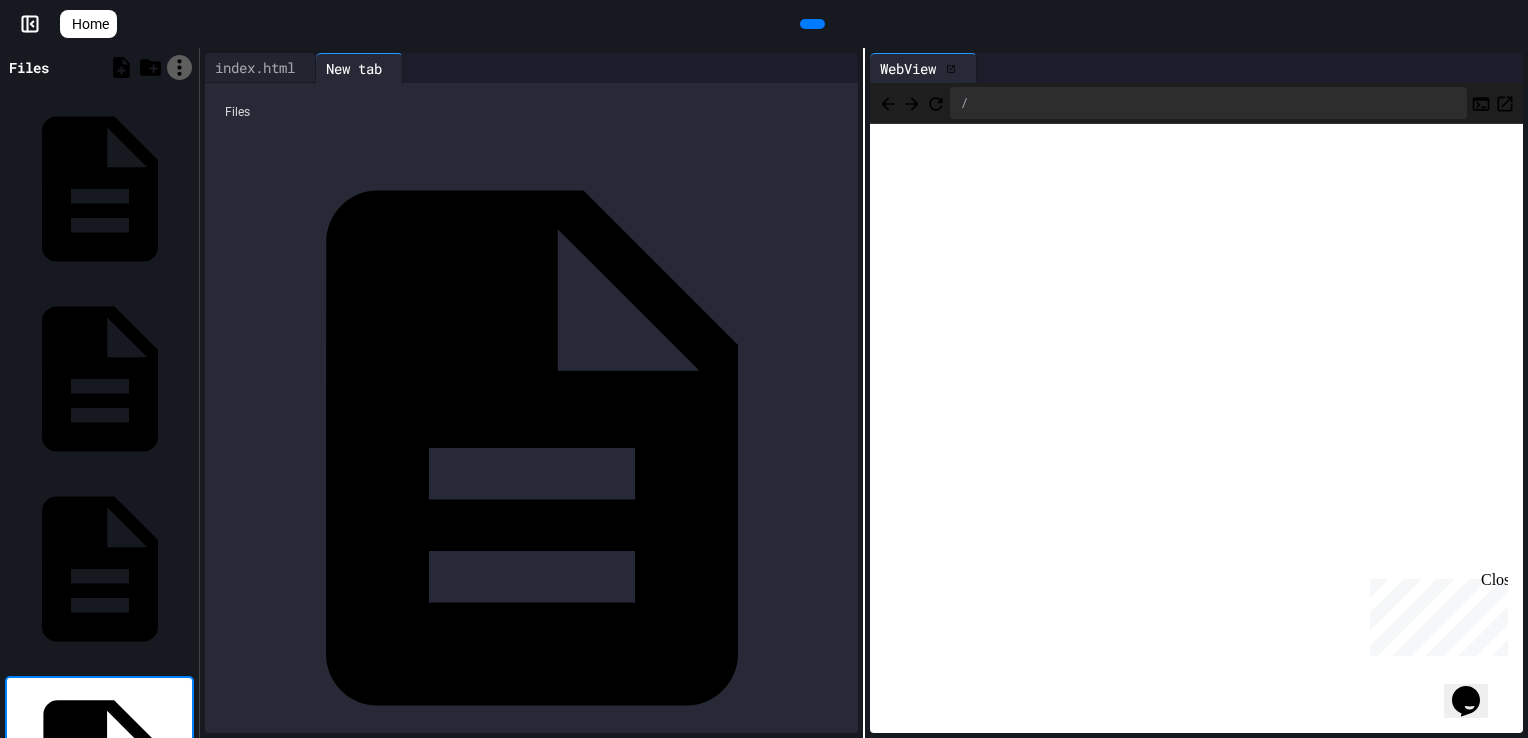 click 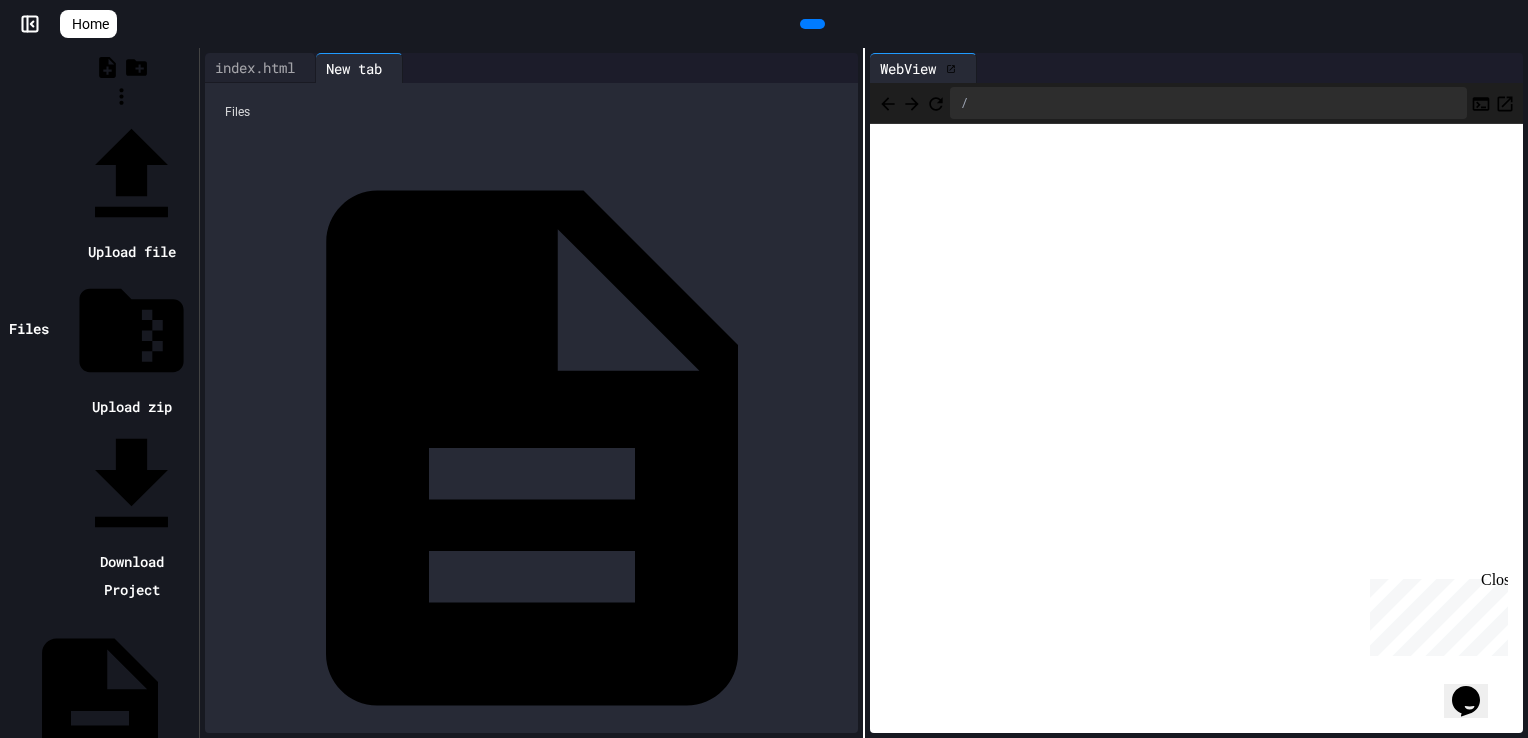 click at bounding box center (121, 113) 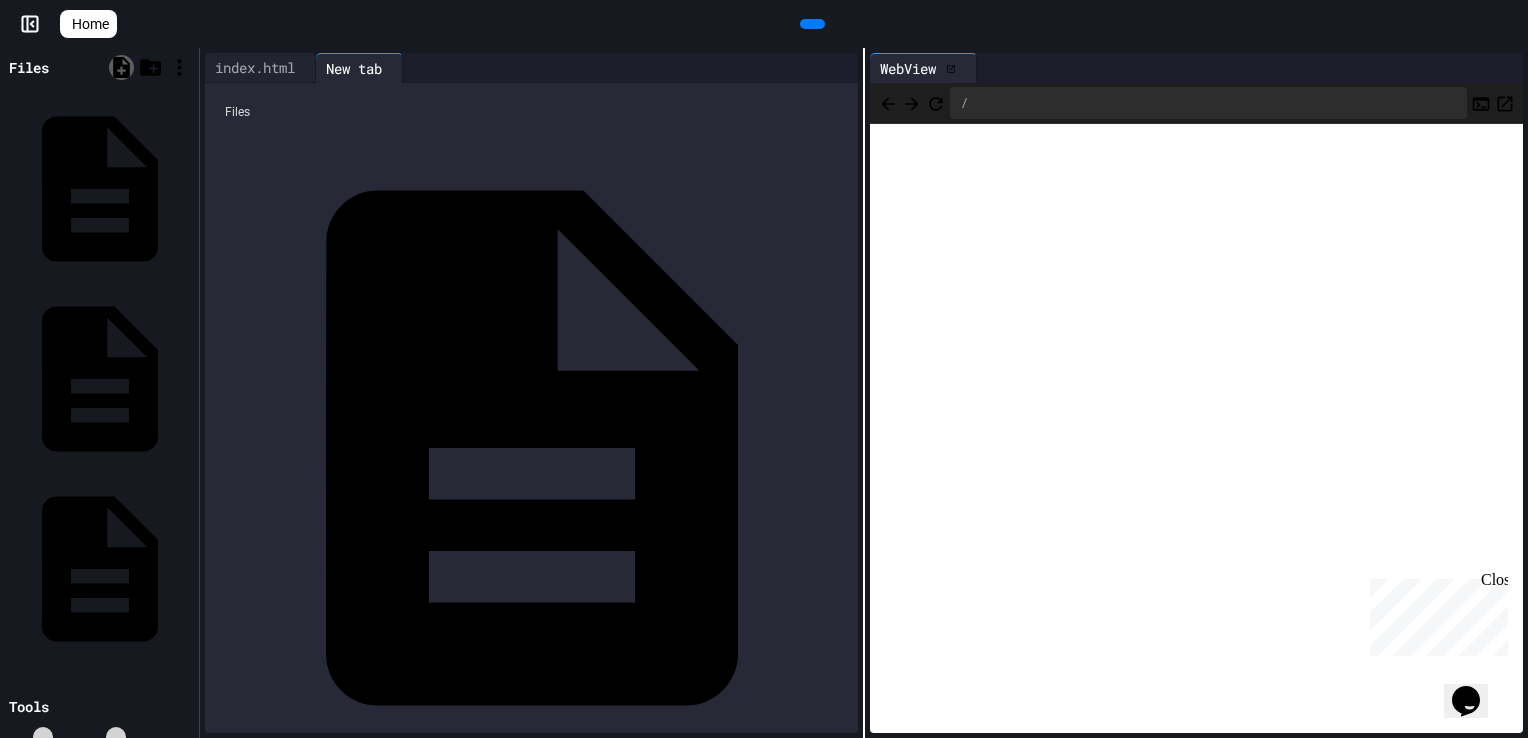 click 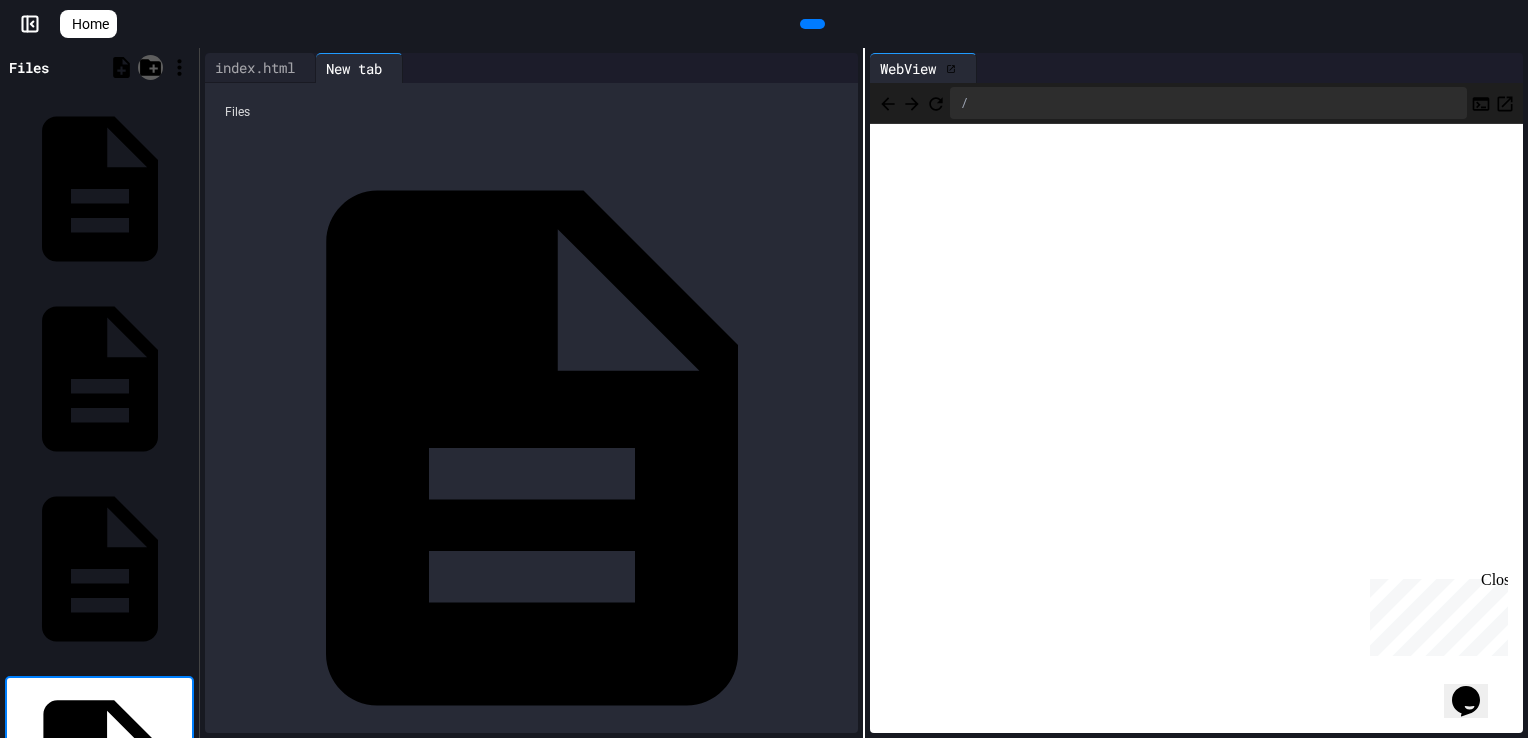 click 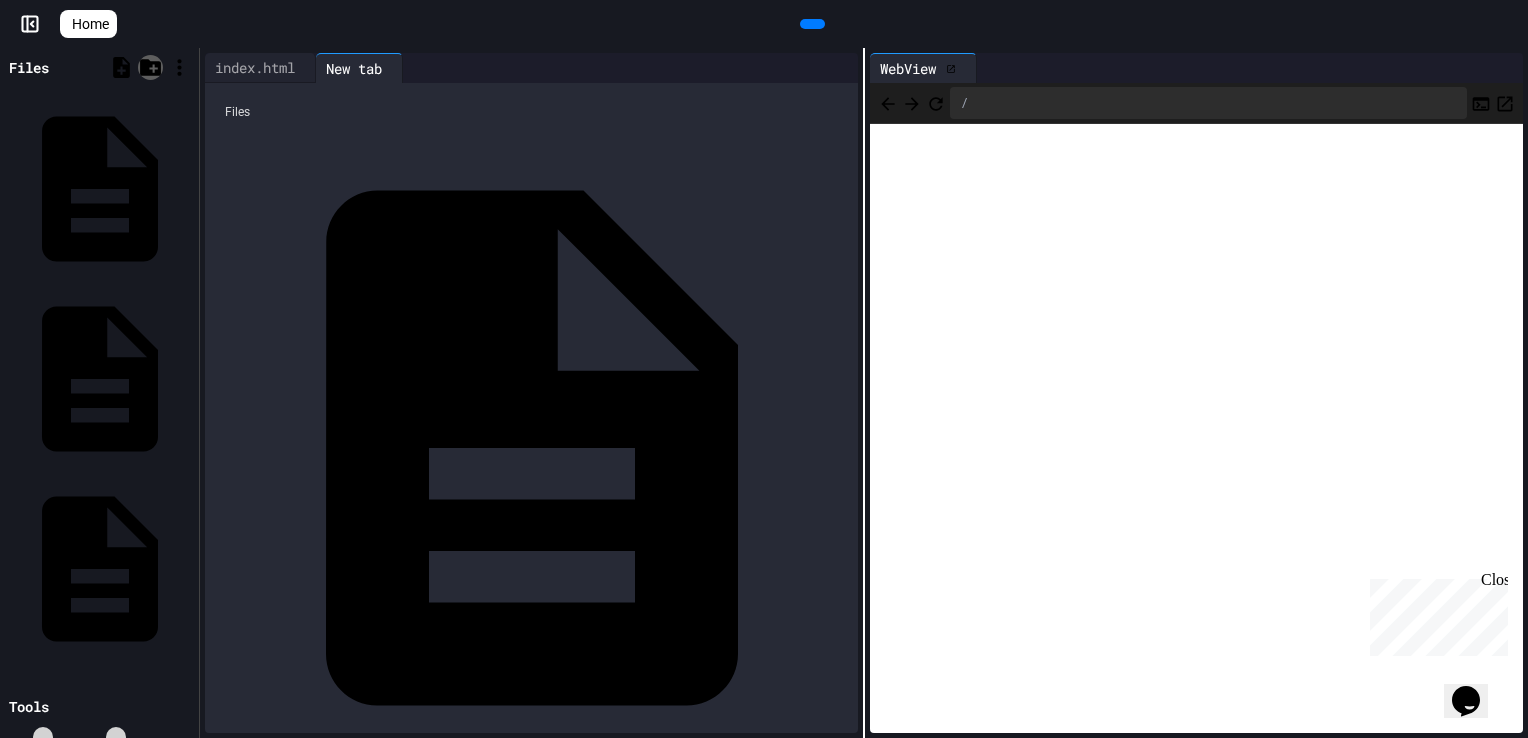 click 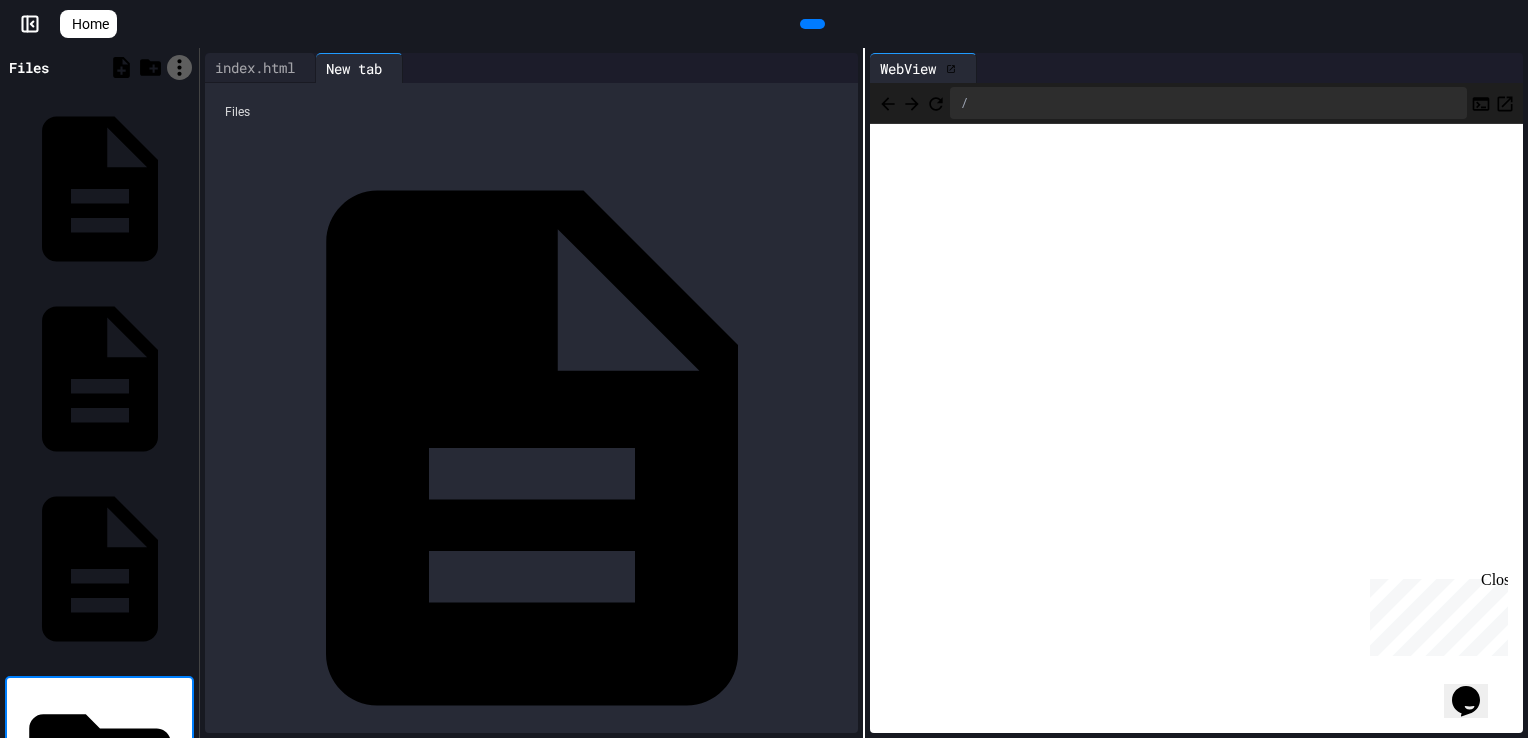 click 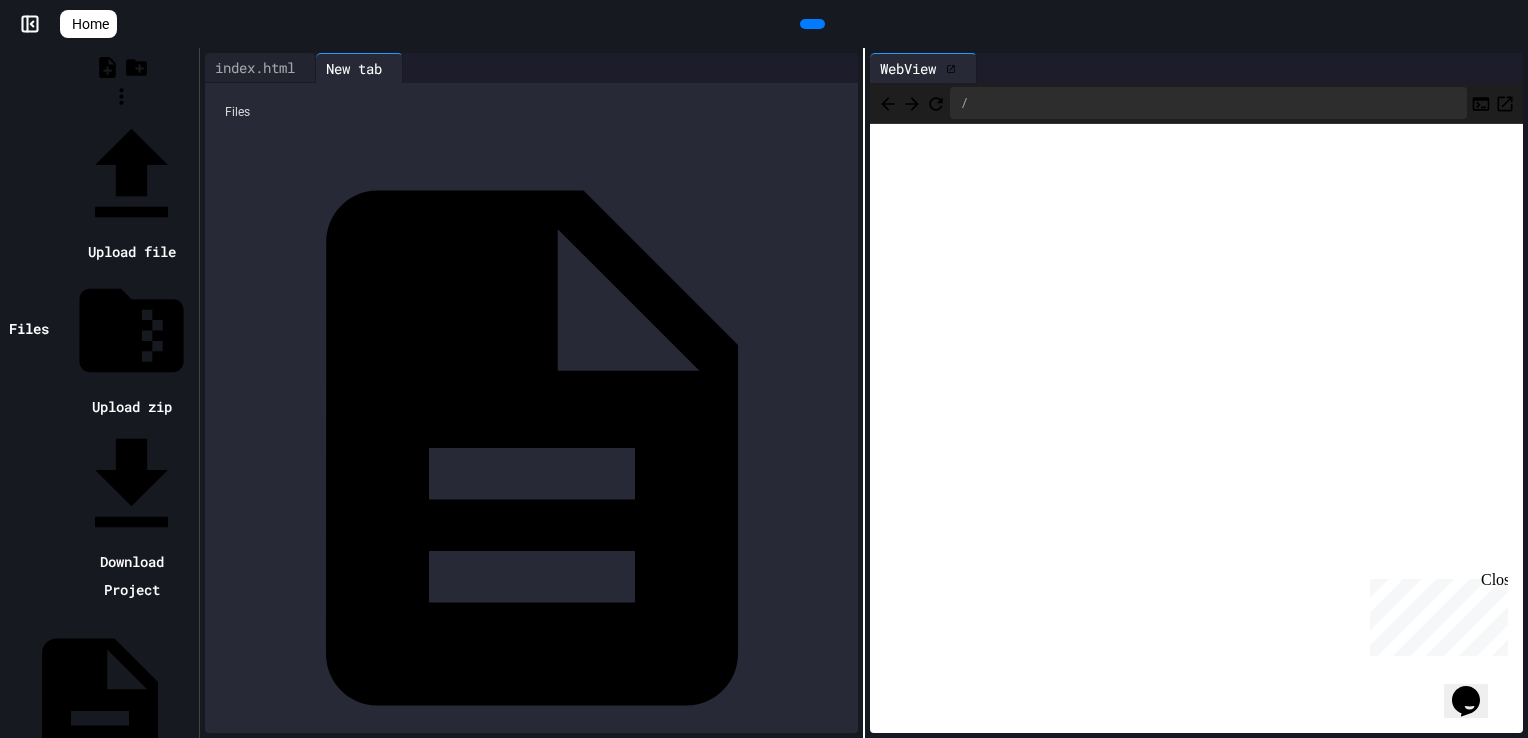 click 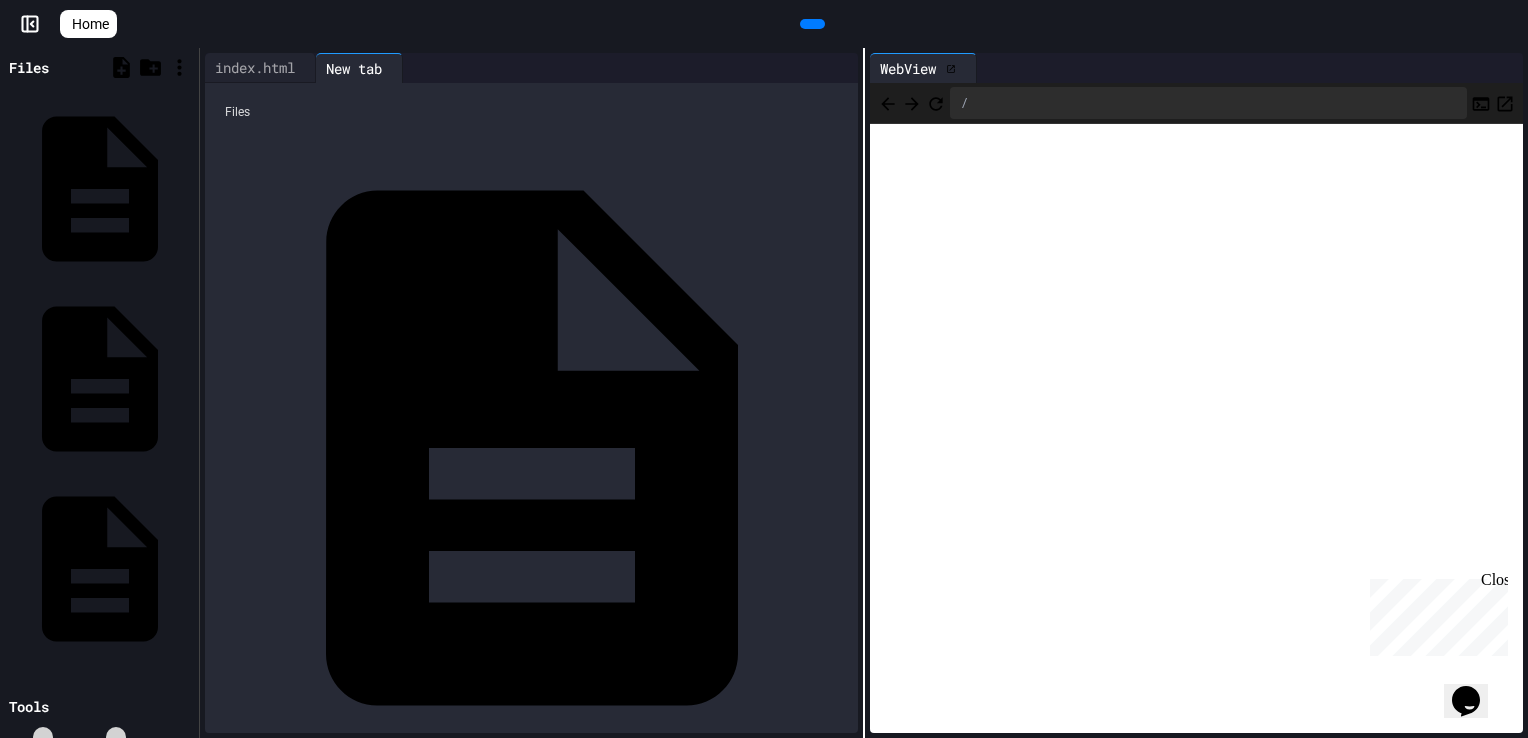 click 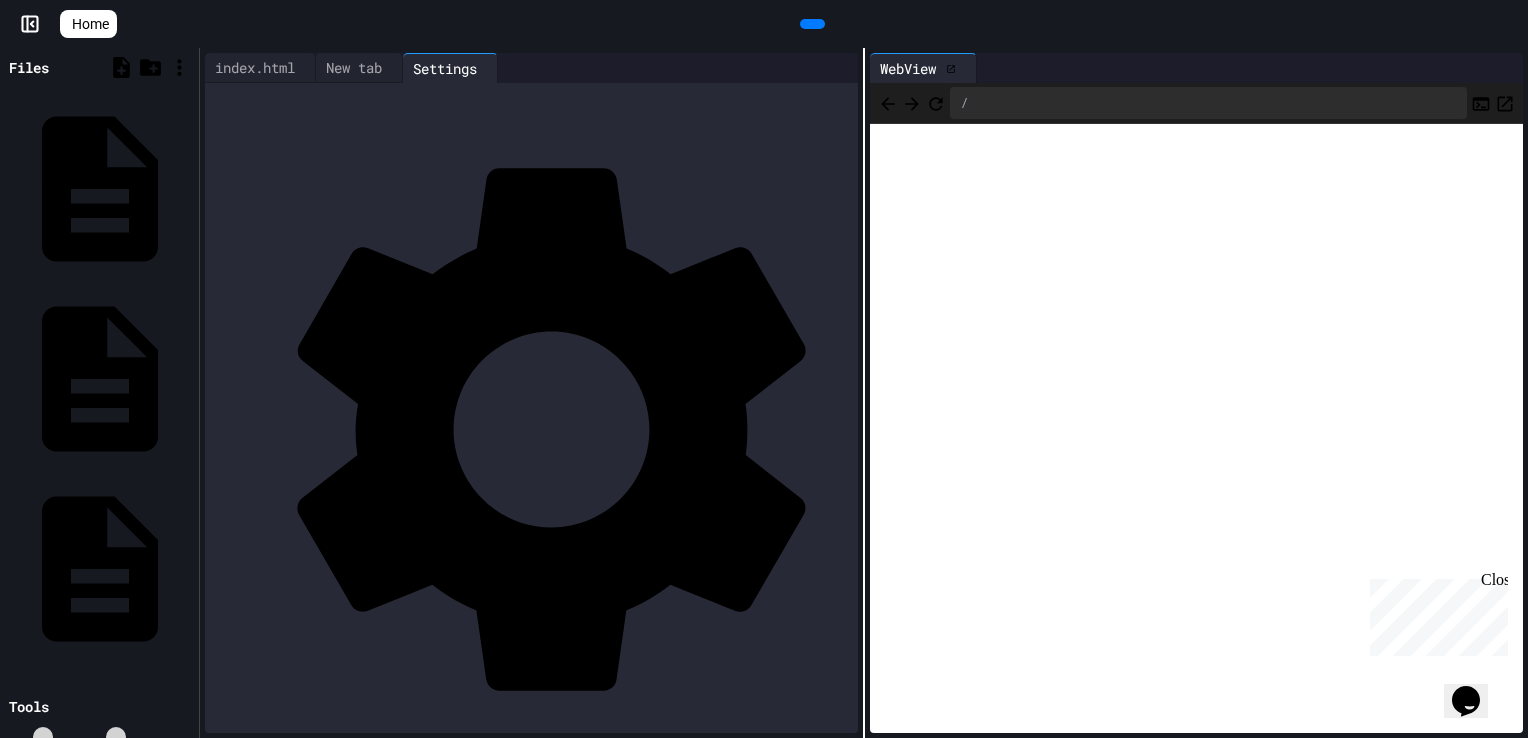 click 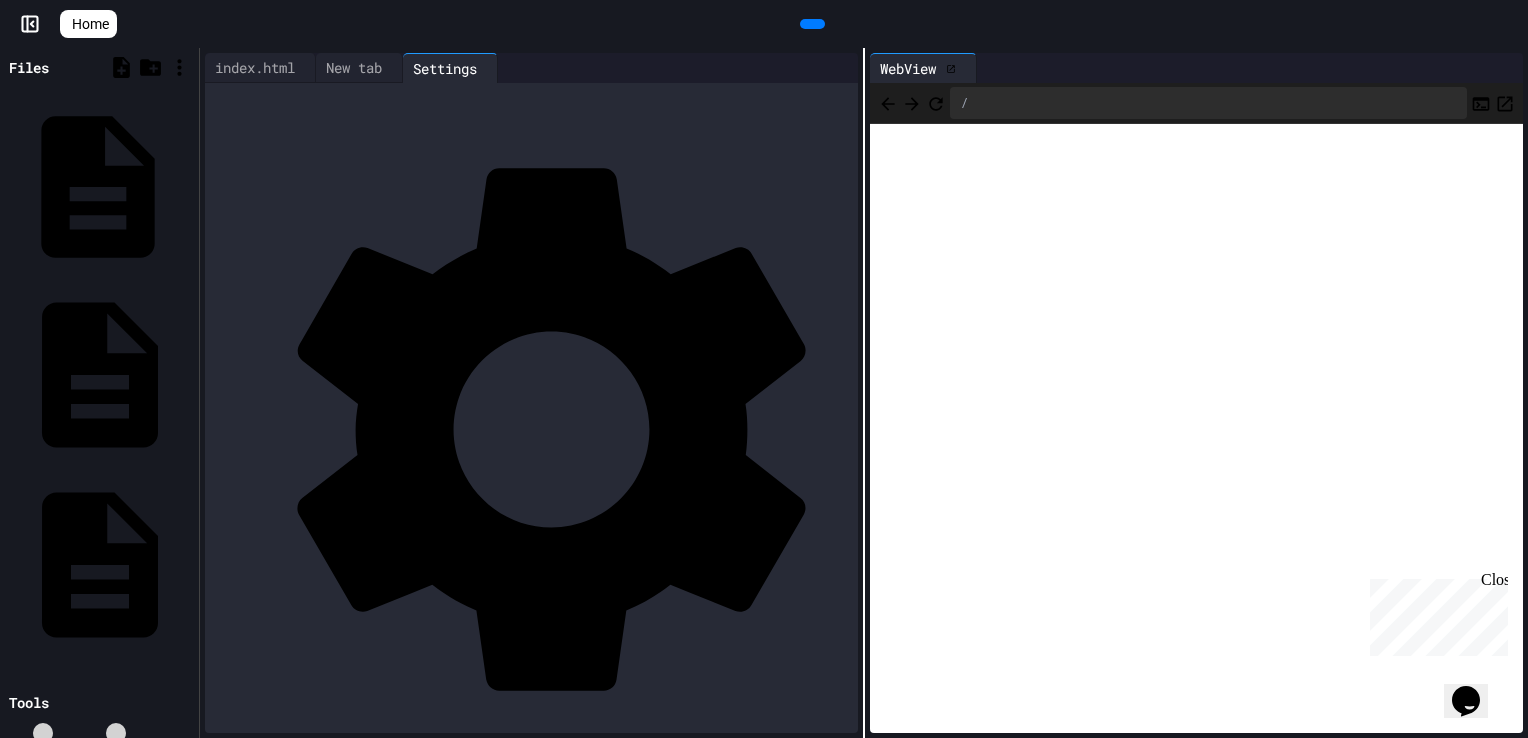 click on "index.html" at bounding box center [188, 187] 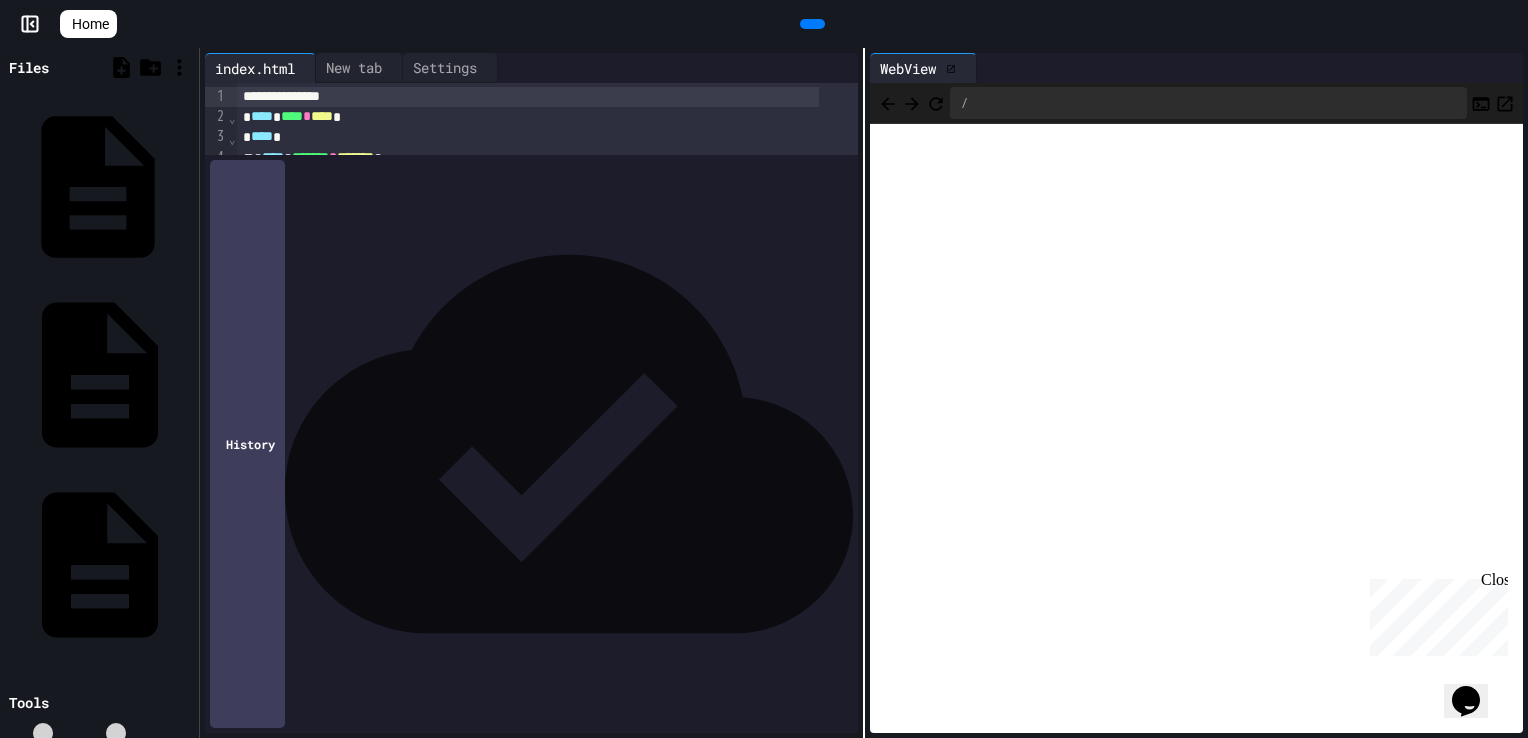 click 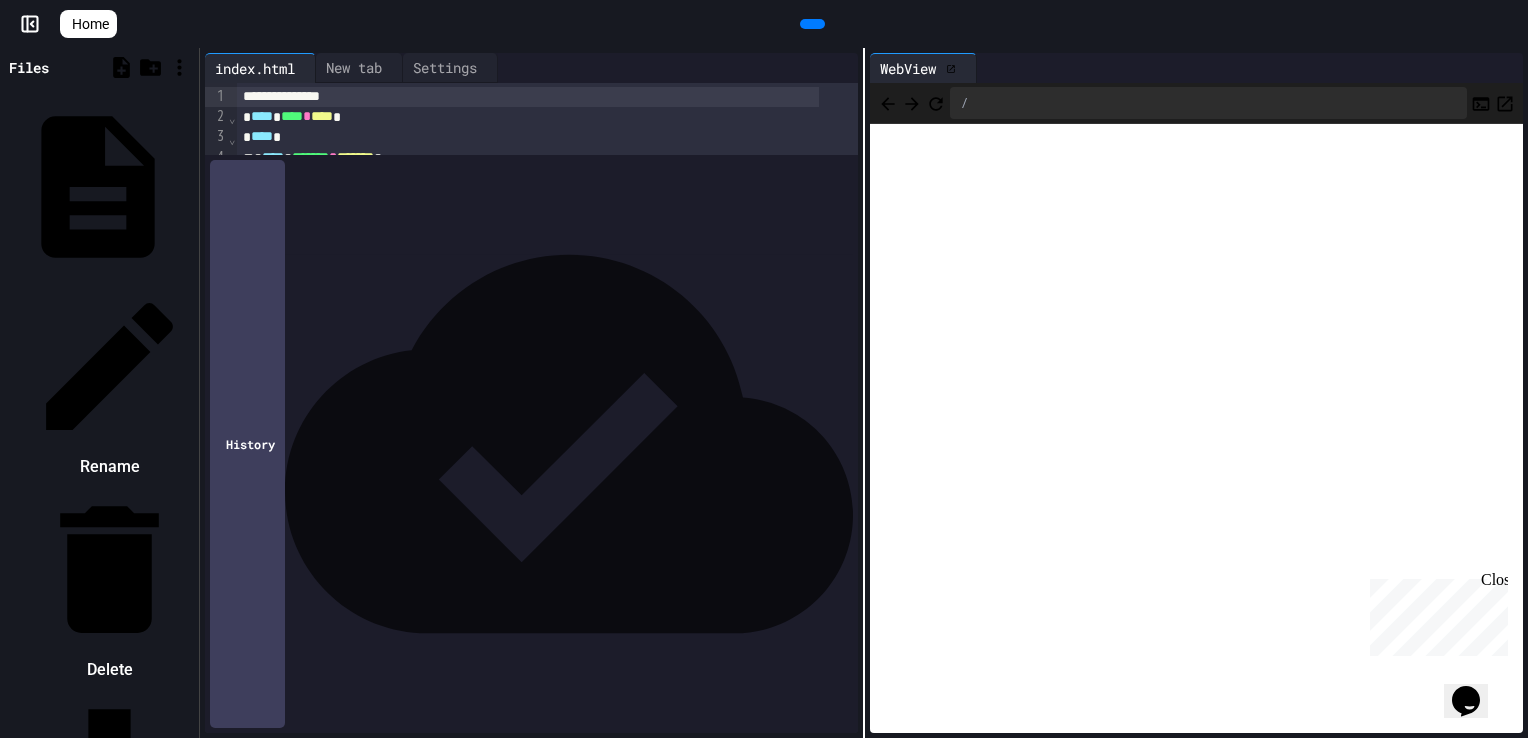 click at bounding box center [99, 282] 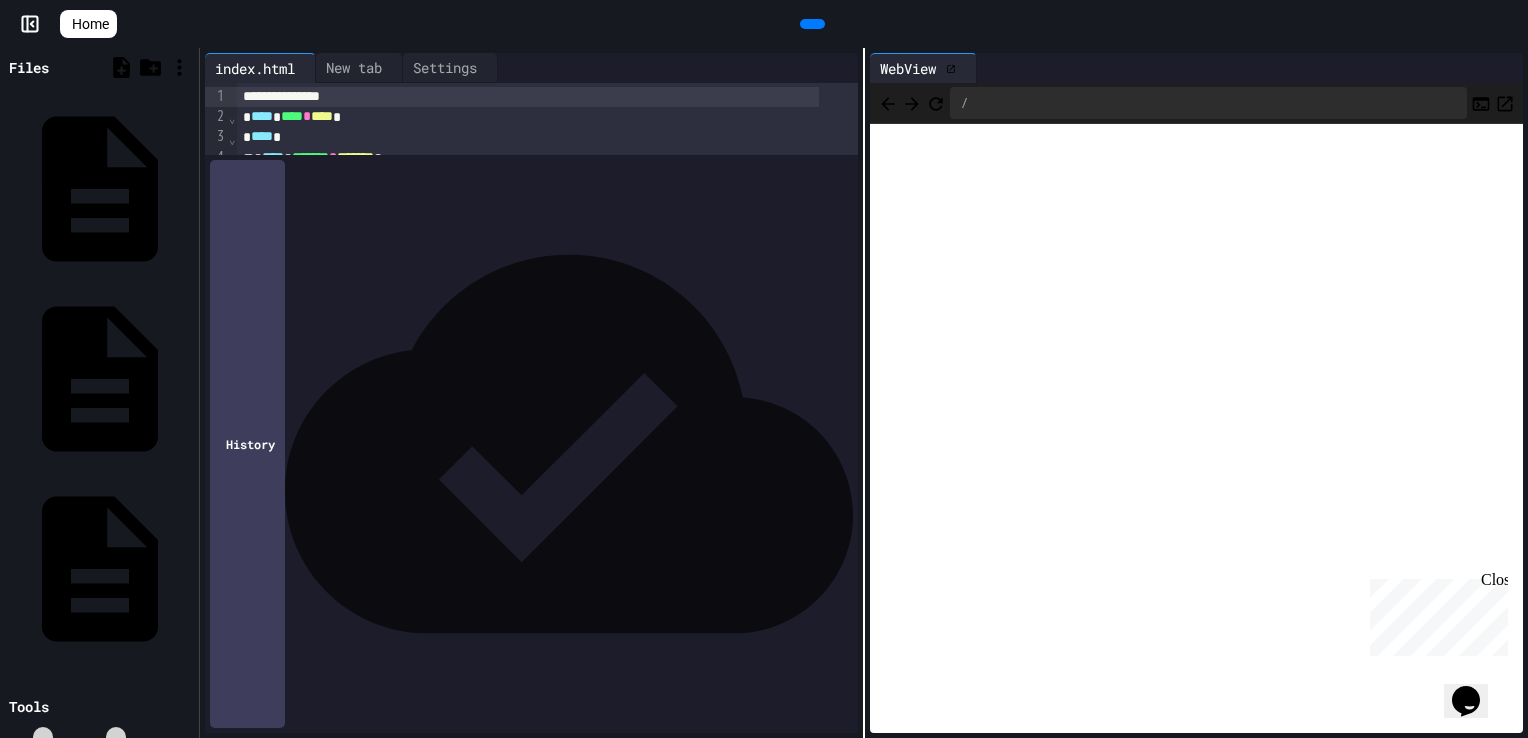 click at bounding box center (43, 737) 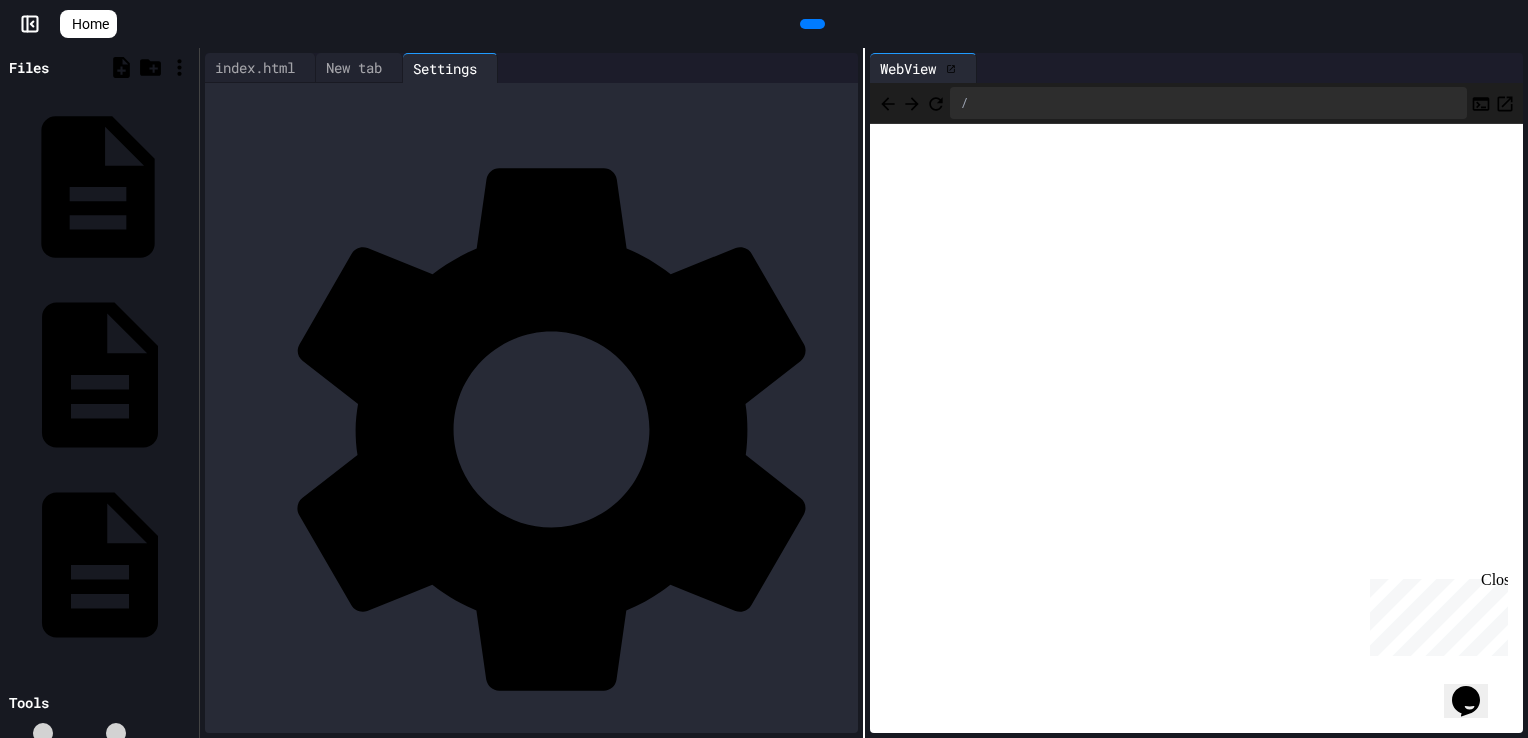 click on "index.html" at bounding box center (188, 187) 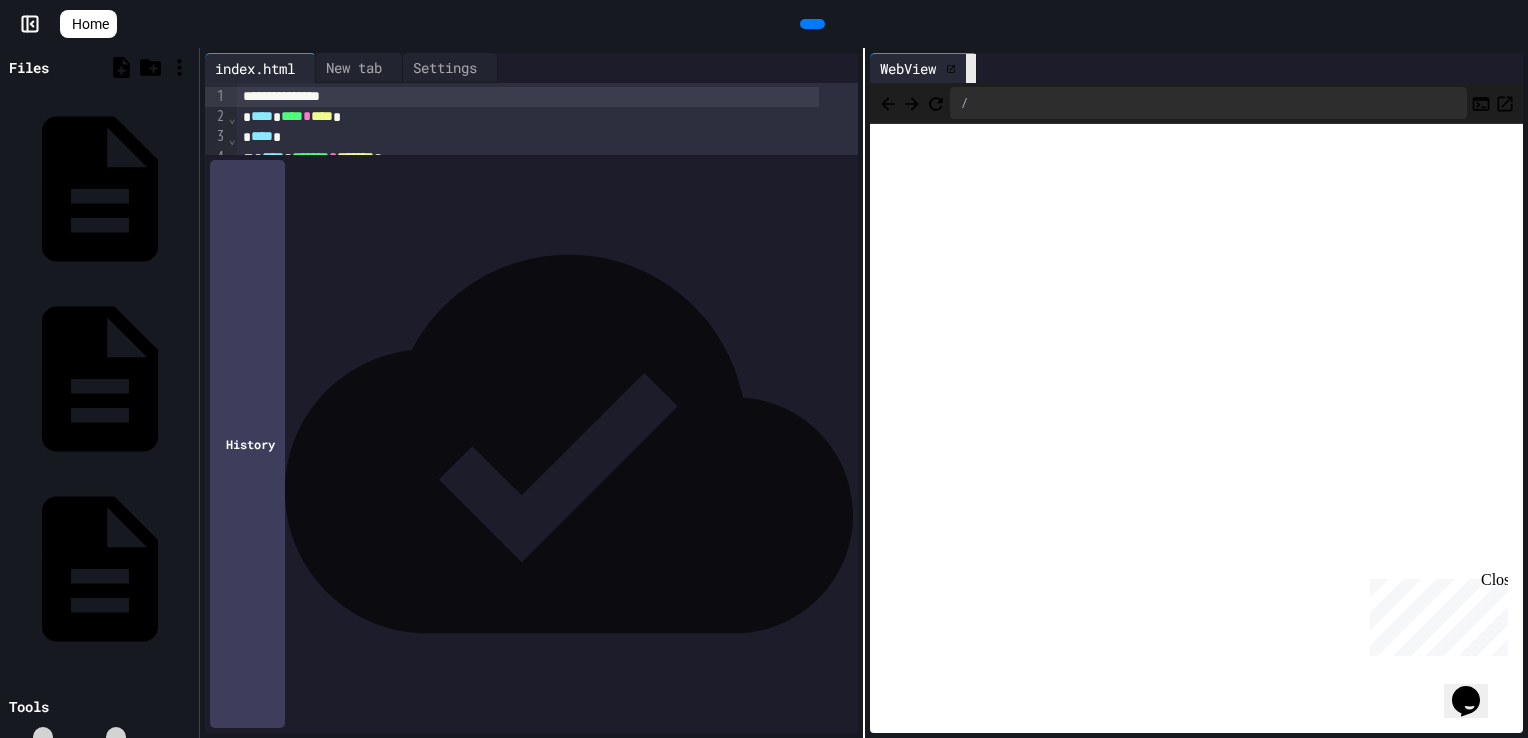 click 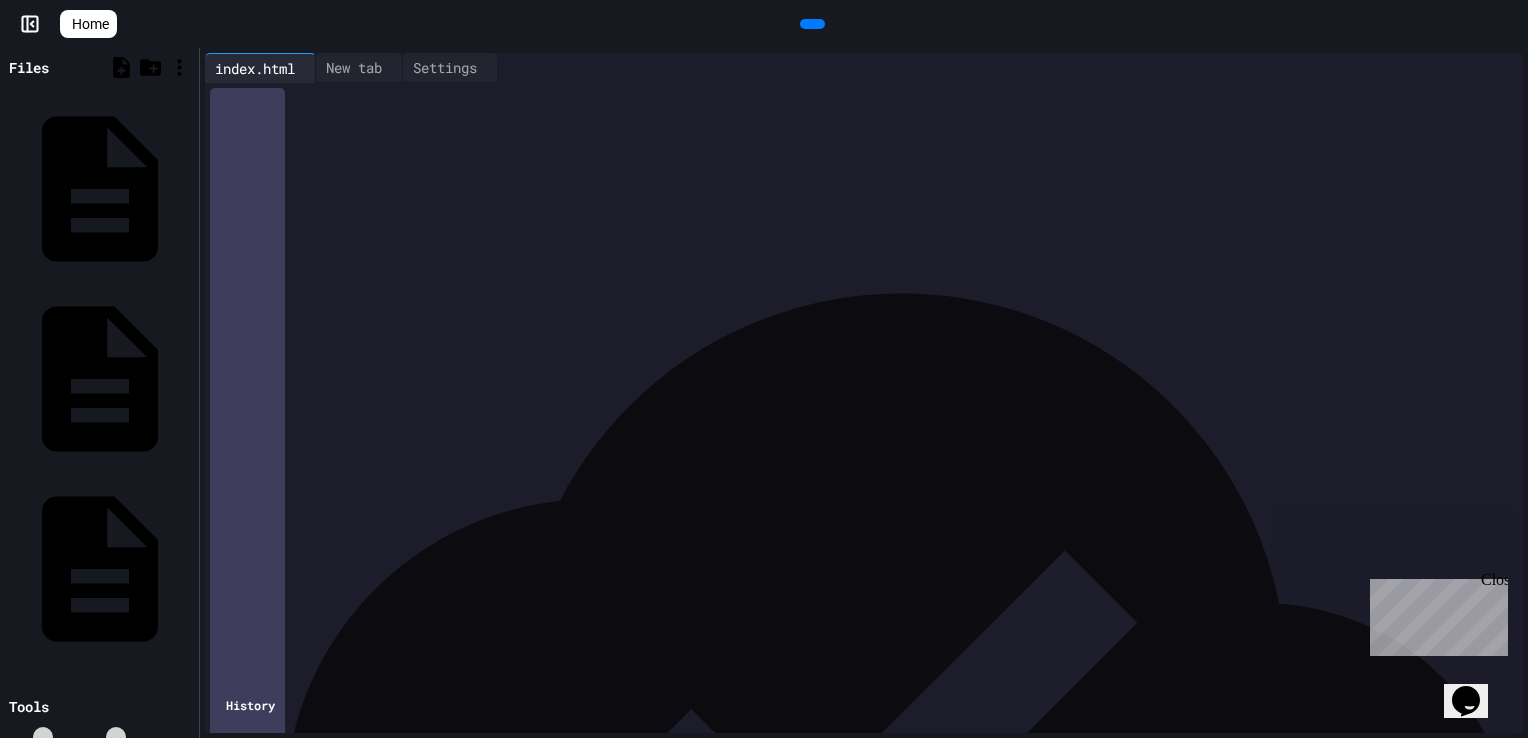 scroll, scrollTop: 1447, scrollLeft: 0, axis: vertical 